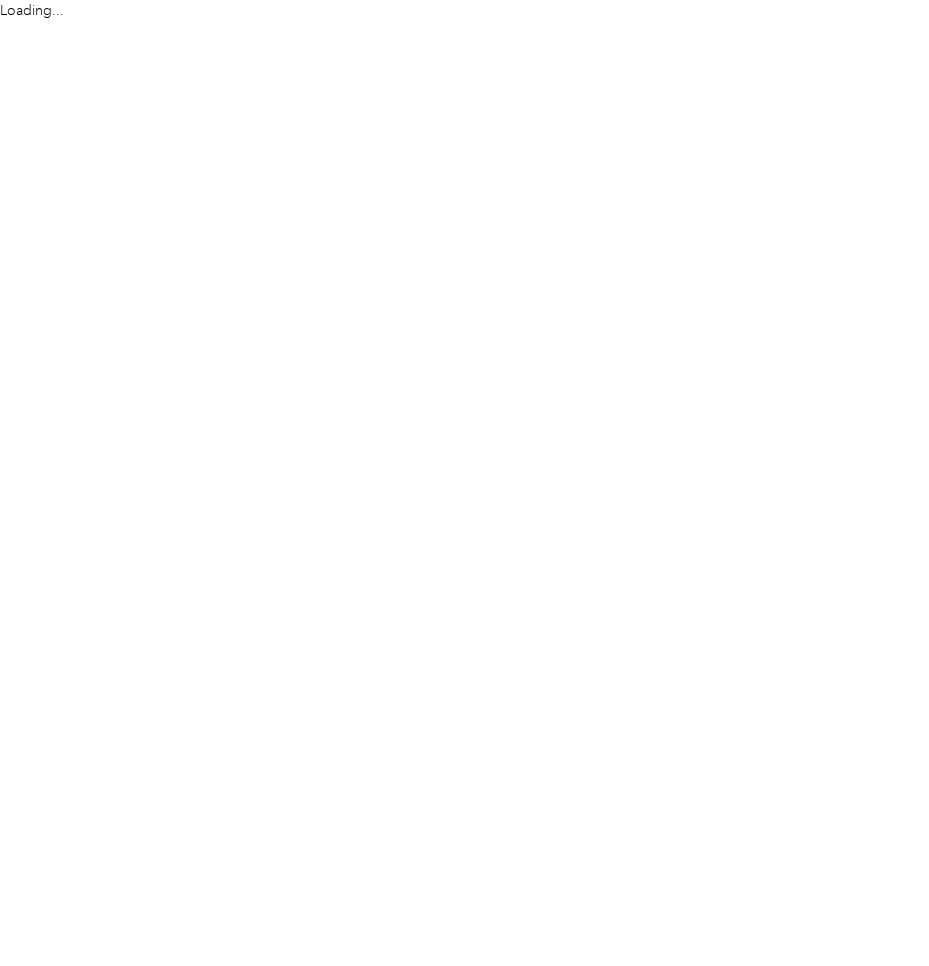 scroll, scrollTop: 0, scrollLeft: 0, axis: both 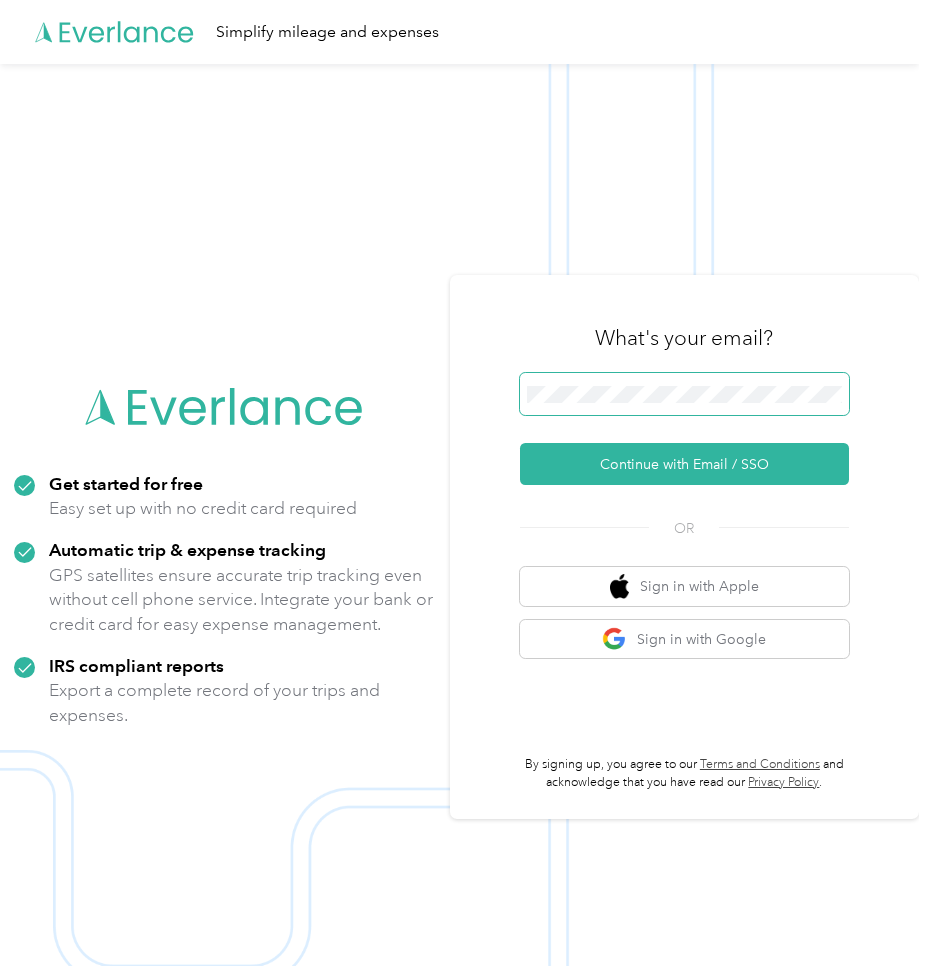 click at bounding box center [684, 394] 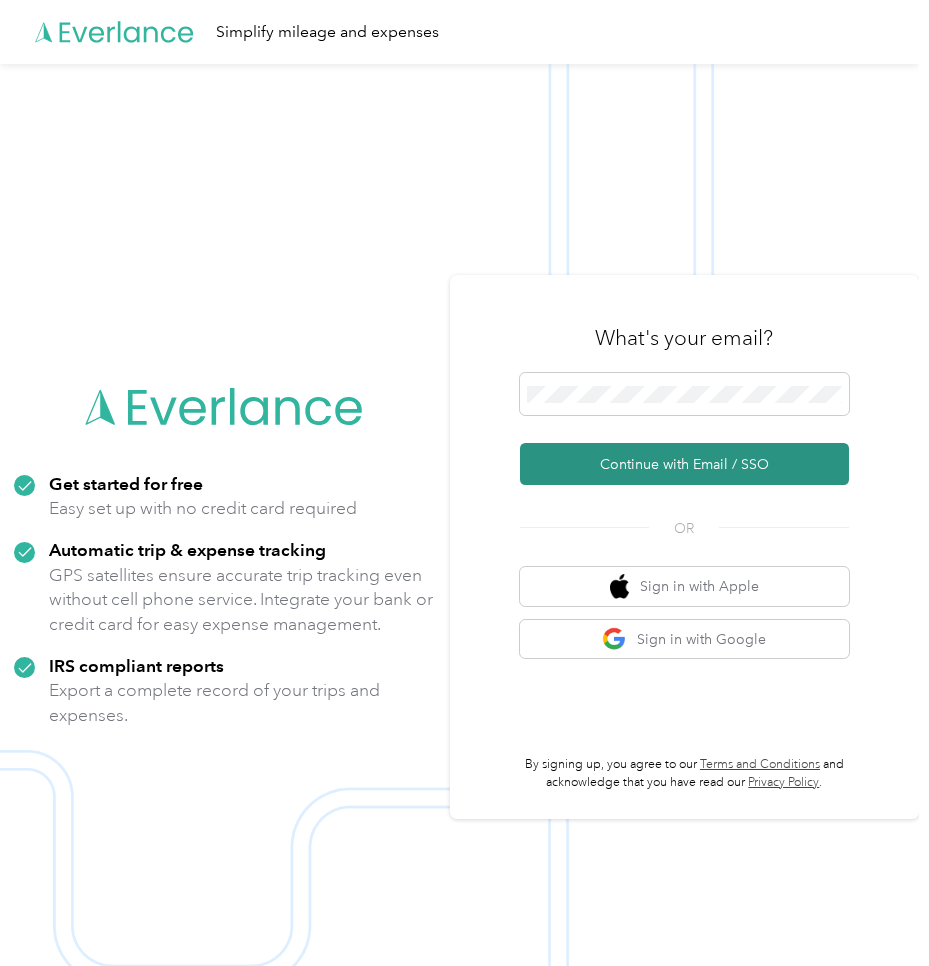 click on "Continue with Email / SSO" at bounding box center (684, 464) 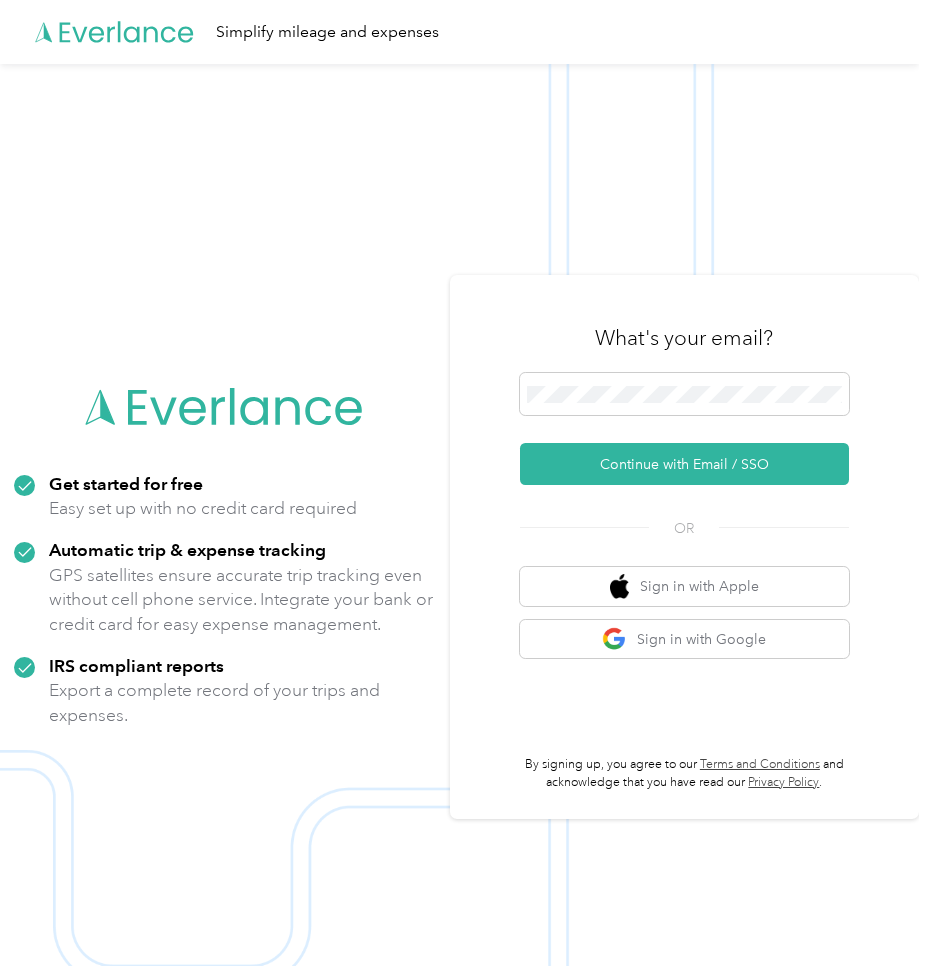 click on "What's your email? Continue with Email / SSO OR Sign in with Apple Sign in with Google By signing up, you agree to our   Terms and Conditions   and acknowledge that you have read our   Privacy Policy ." at bounding box center (684, 547) 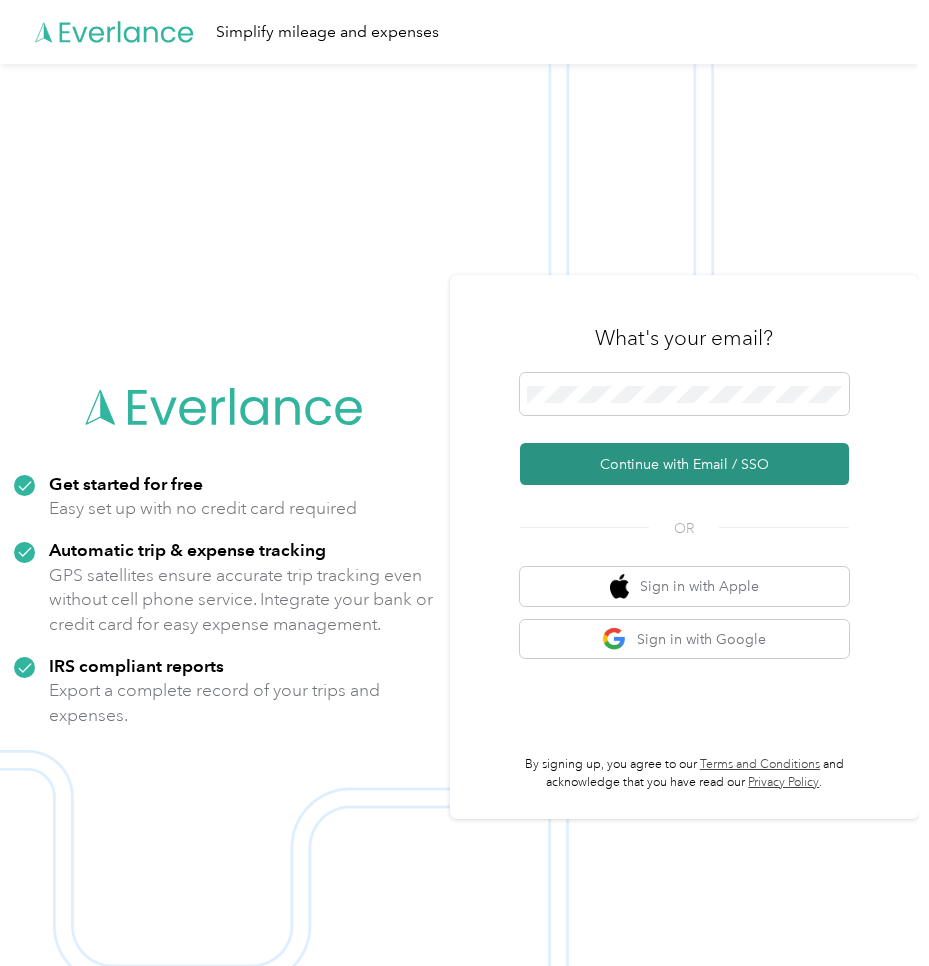 click on "Continue with Email / SSO" at bounding box center [684, 464] 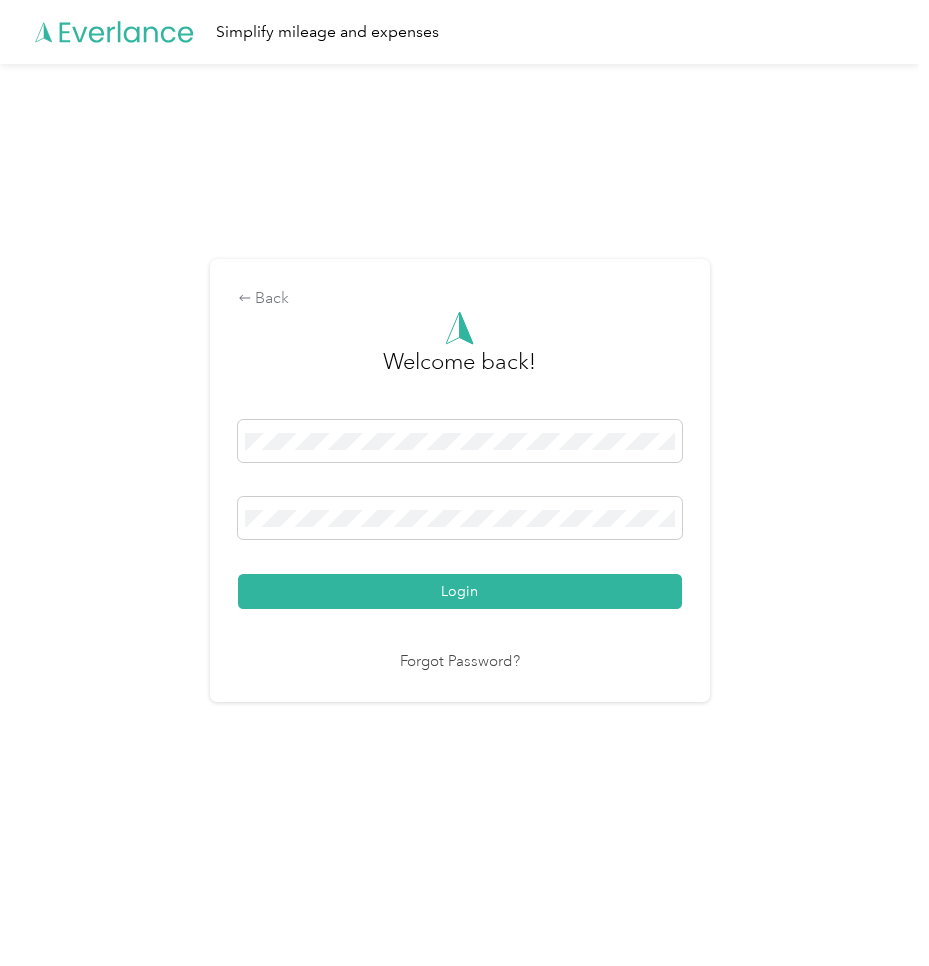 click on "Login" at bounding box center (460, 591) 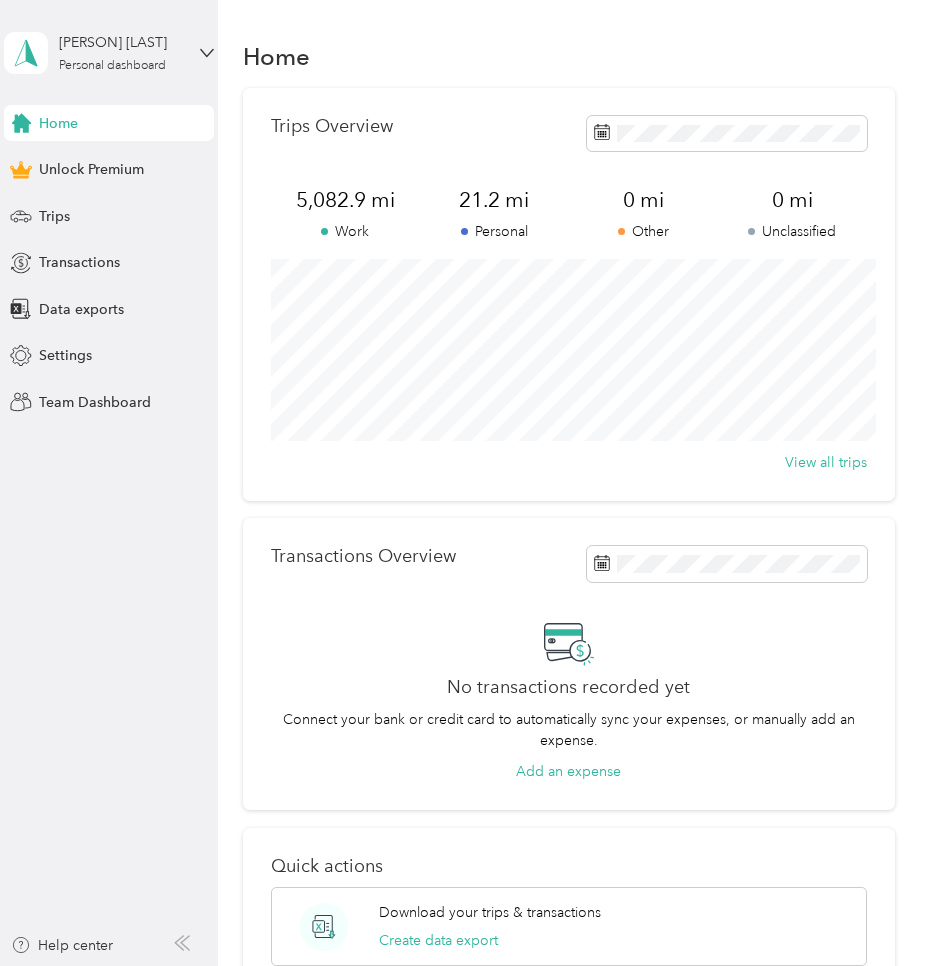 click on "Home" at bounding box center (58, 123) 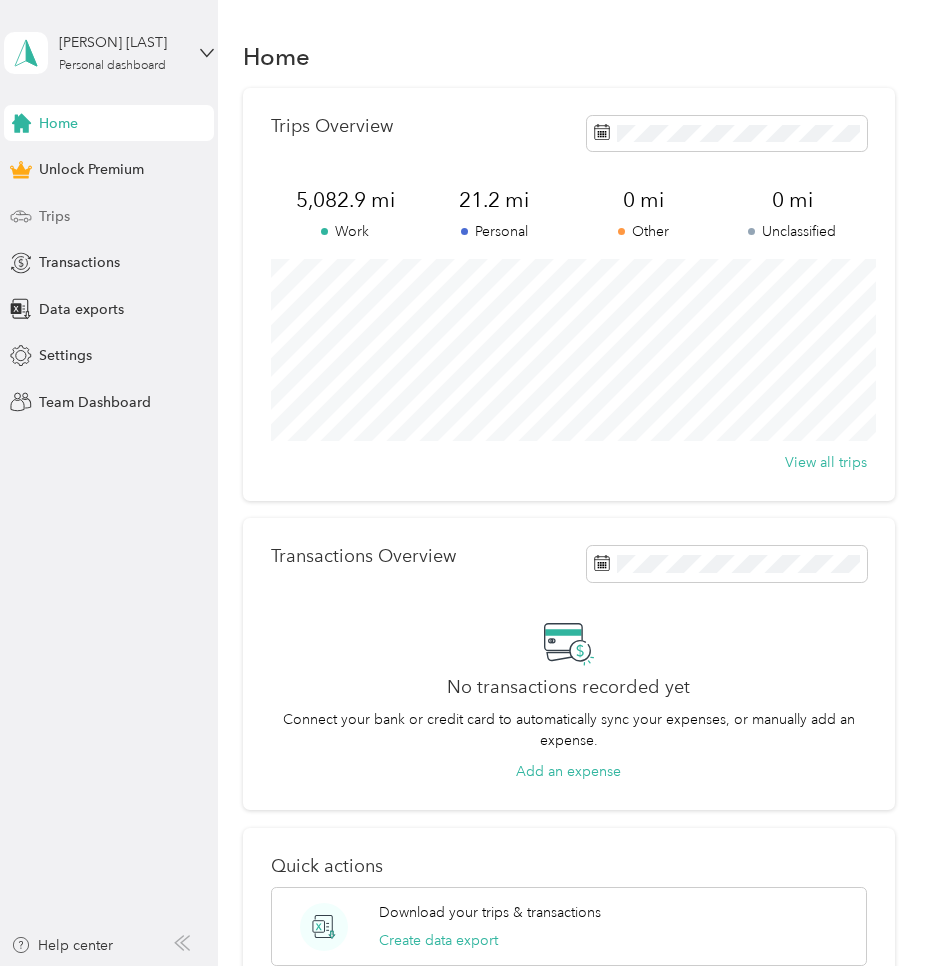 click on "Trips" at bounding box center (54, 216) 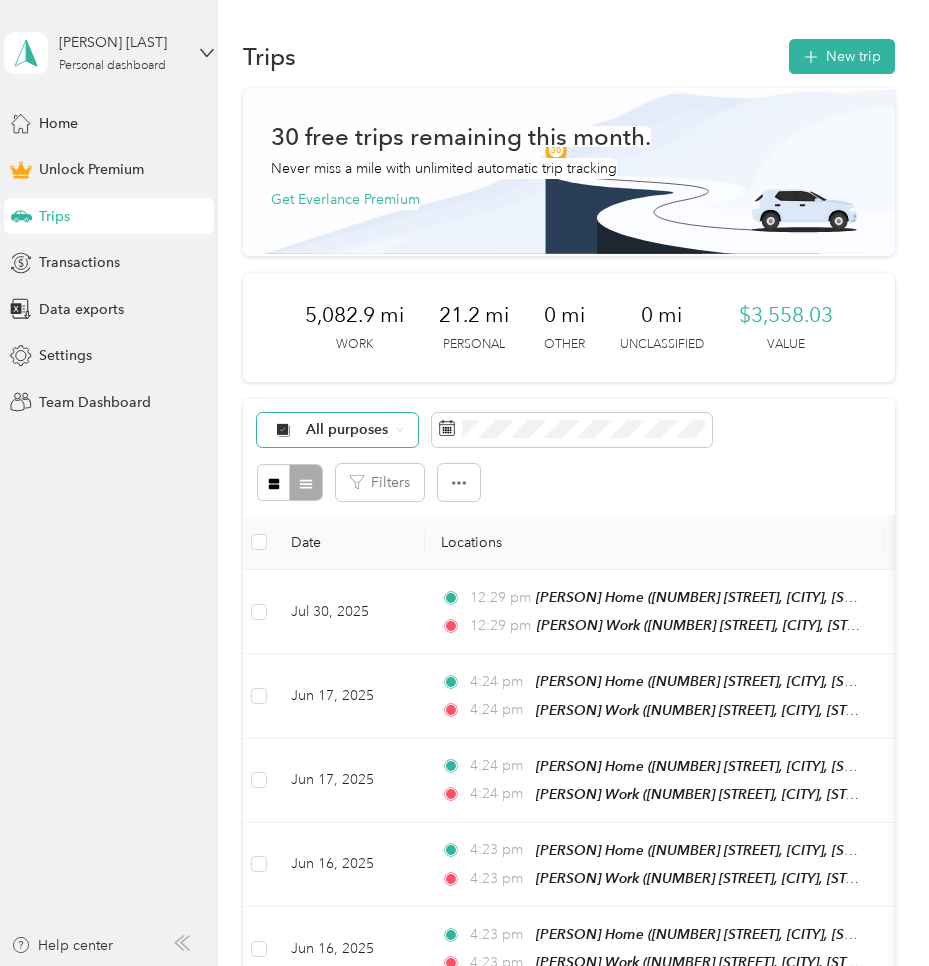 click on "All purposes" at bounding box center [338, 430] 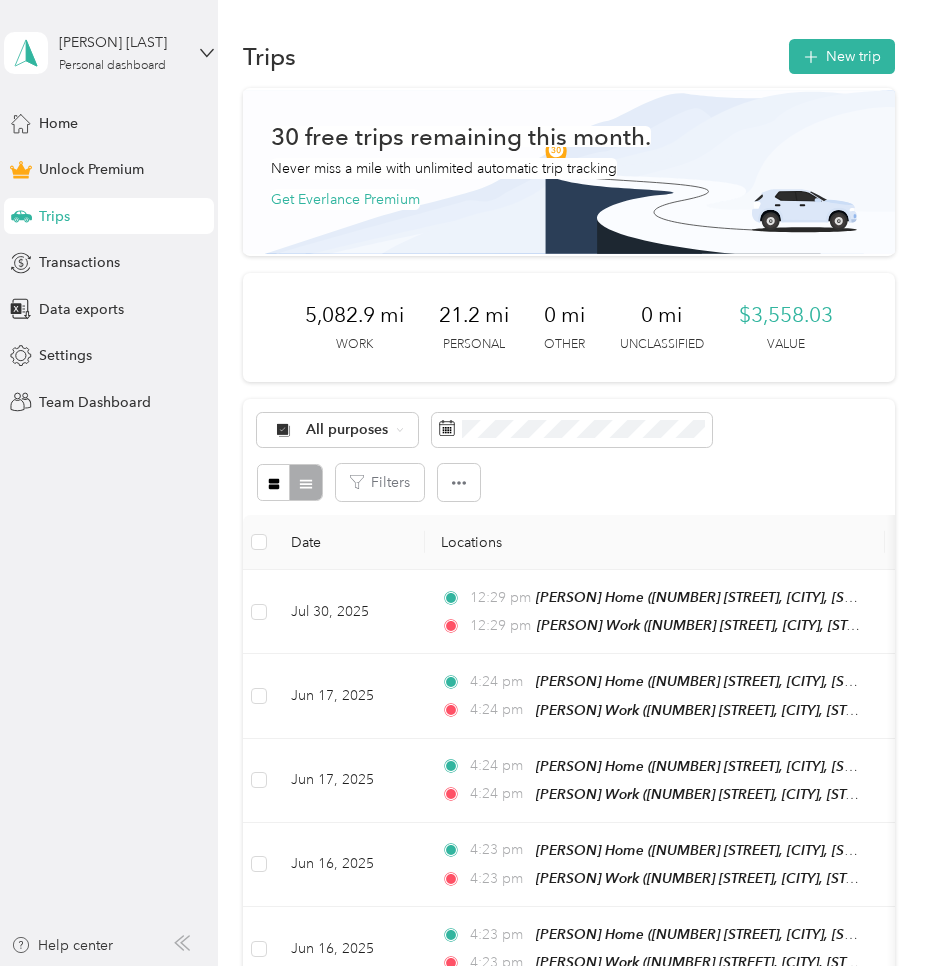 click on "Personal" at bounding box center [355, 571] 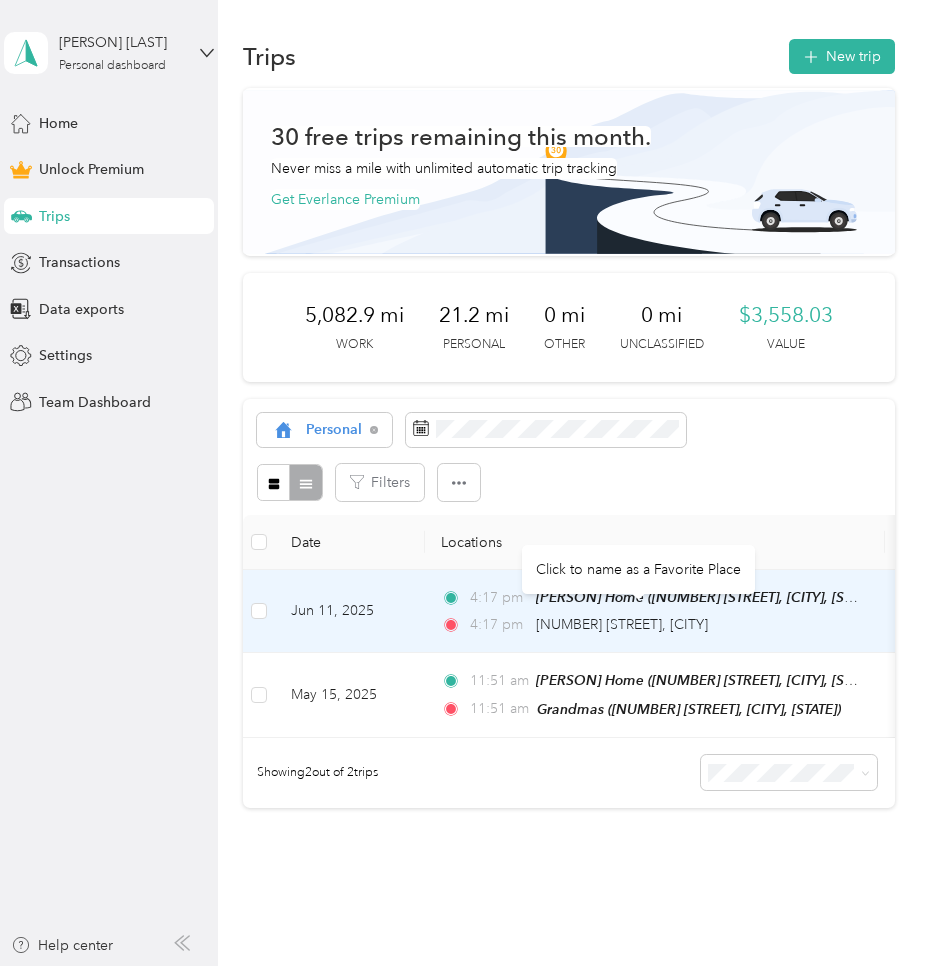 click on "4:17 pm [PERSON] Home ([NUMBER] [STREET], [CITY], [STATE]) 4:17 pm [NUMBER] [STREET], [CITY]" at bounding box center (651, 611) 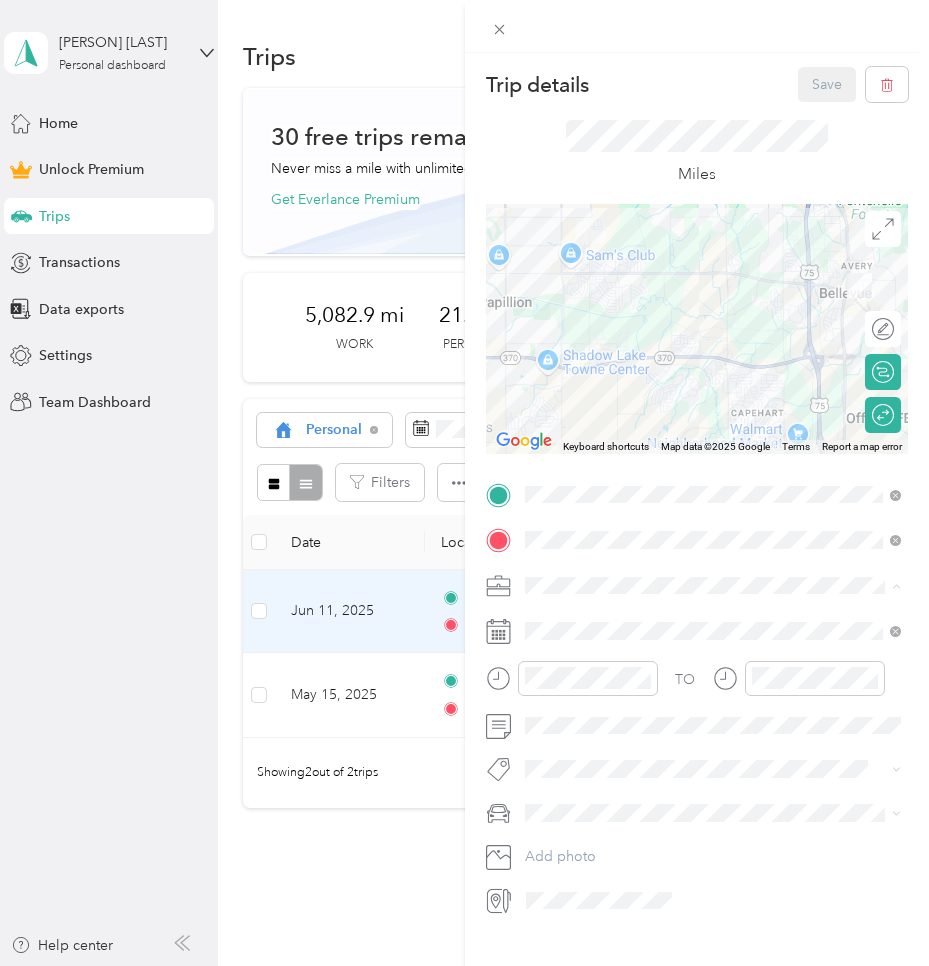 click on "Work" at bounding box center (549, 620) 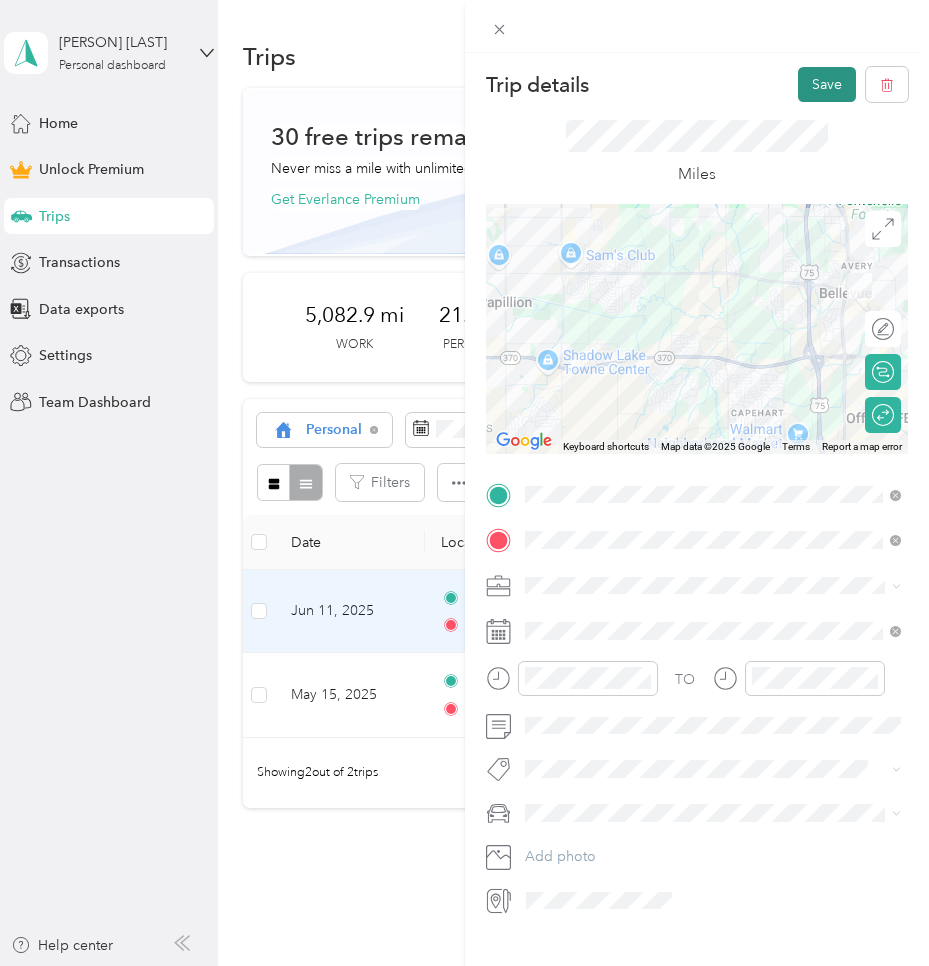 click on "Save" at bounding box center [827, 84] 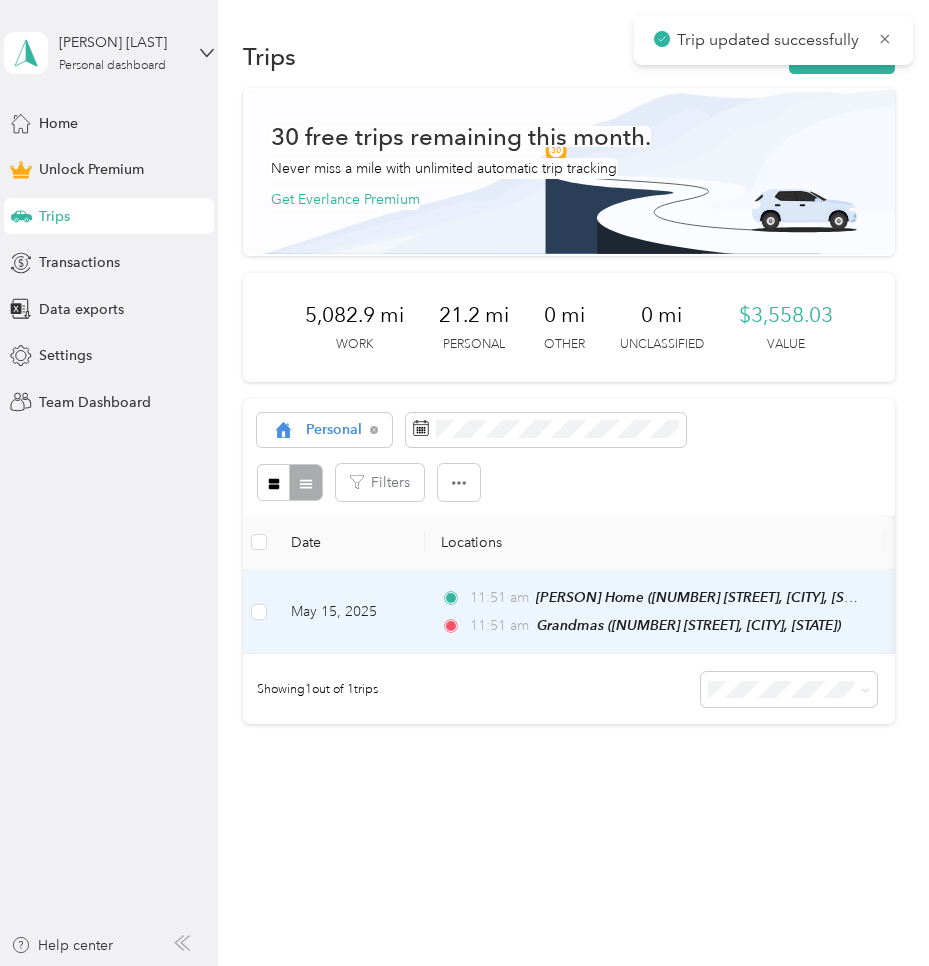 click on "11:51 am [PERSON] Home ([NUMBER] [STREET], [CITY], [STATE]) 11:51 am Grandmas ([NUMBER] [STREET], [CITY], [STATE])" at bounding box center (651, 611) 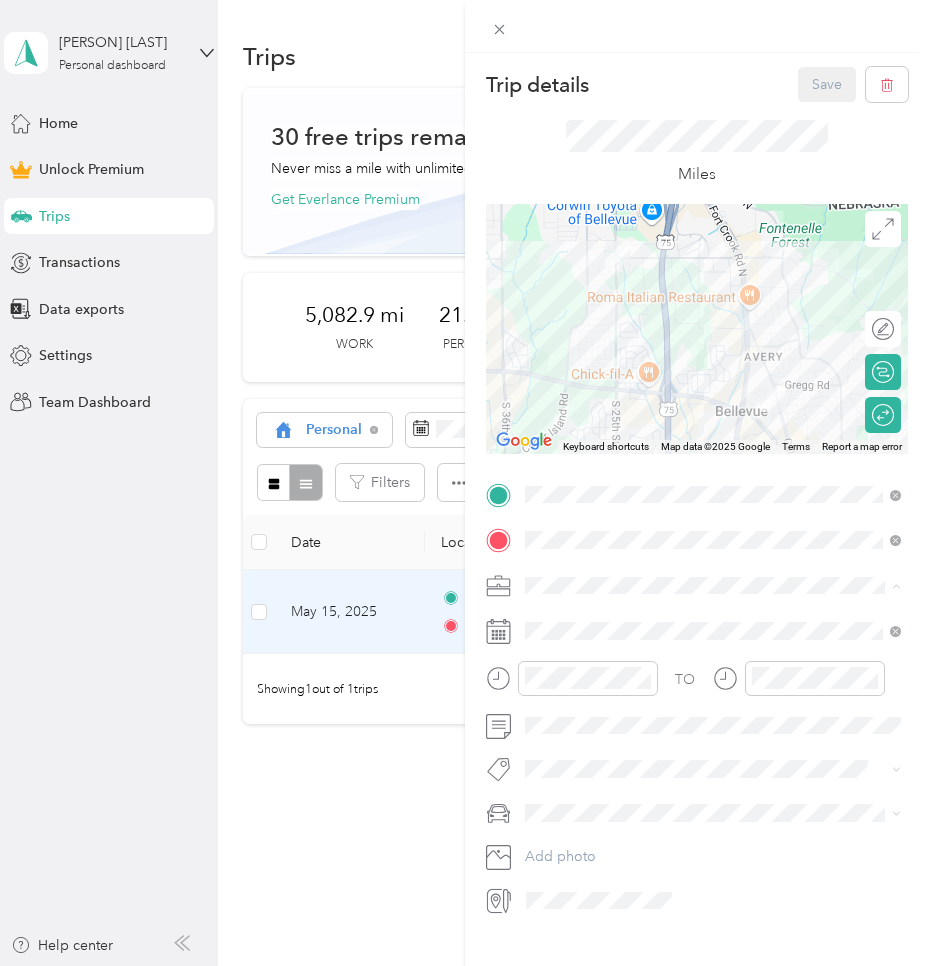 click on "Work" at bounding box center (713, 620) 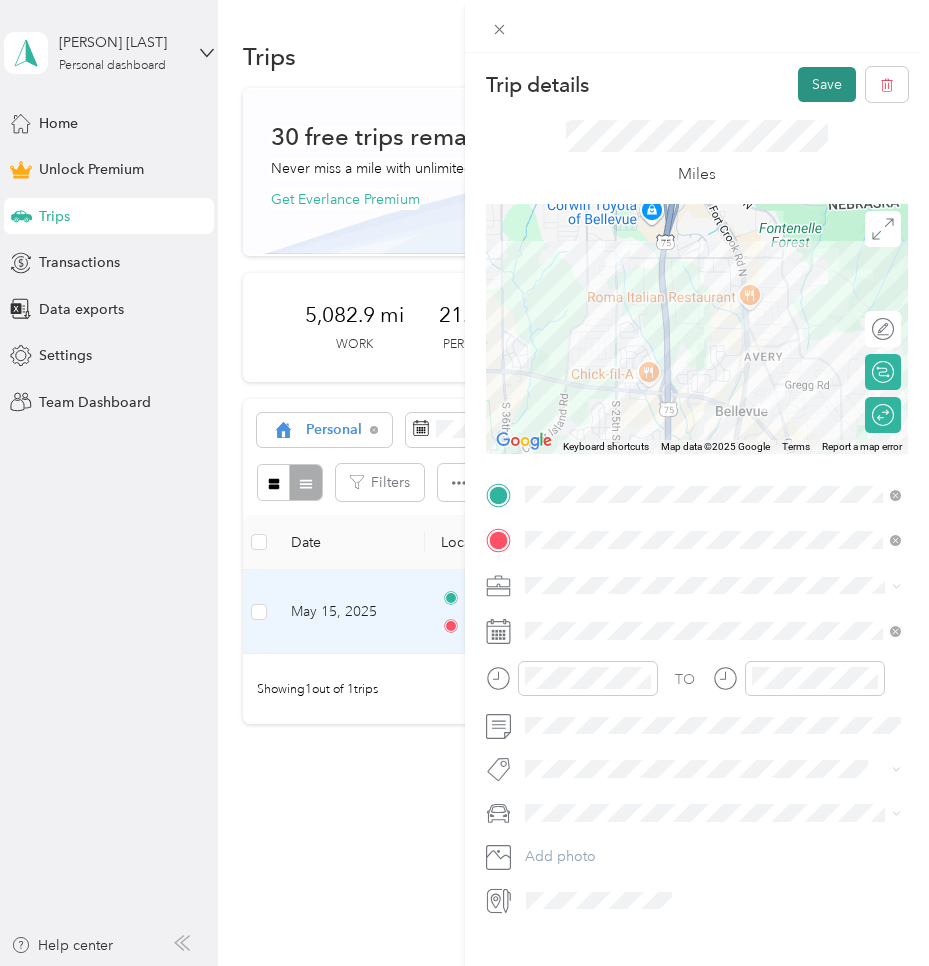 click on "Save" at bounding box center [827, 84] 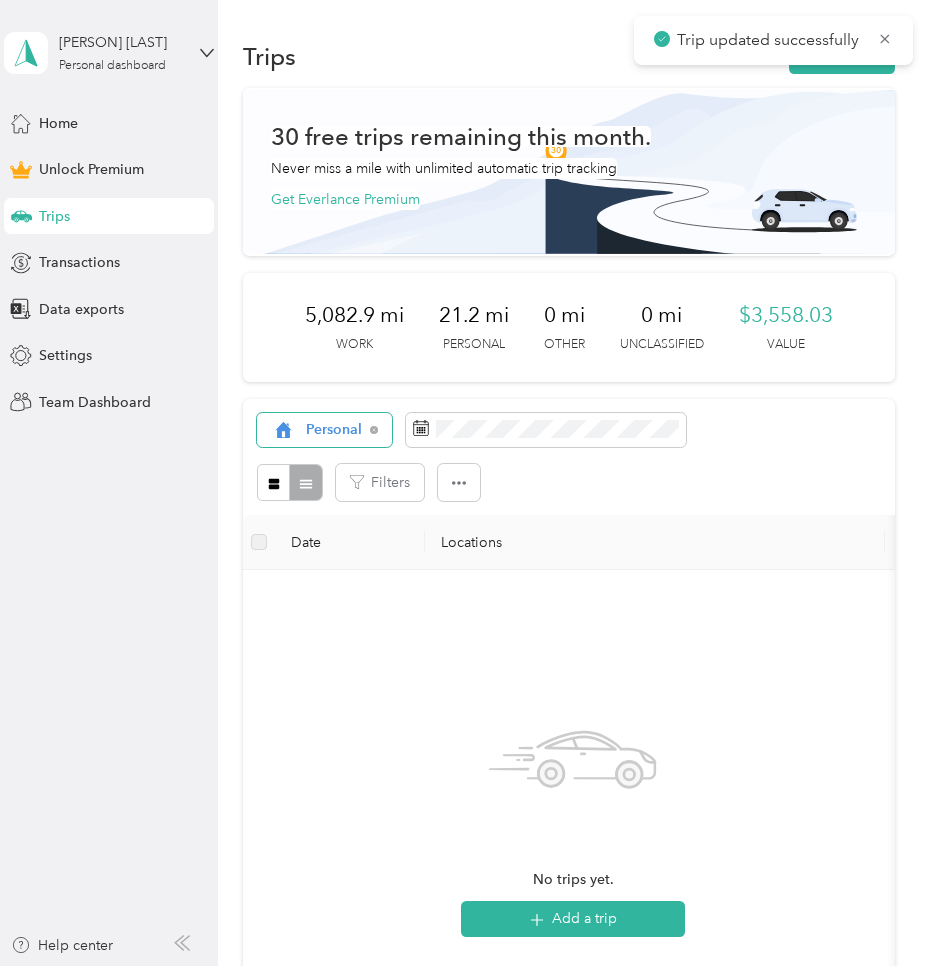 click 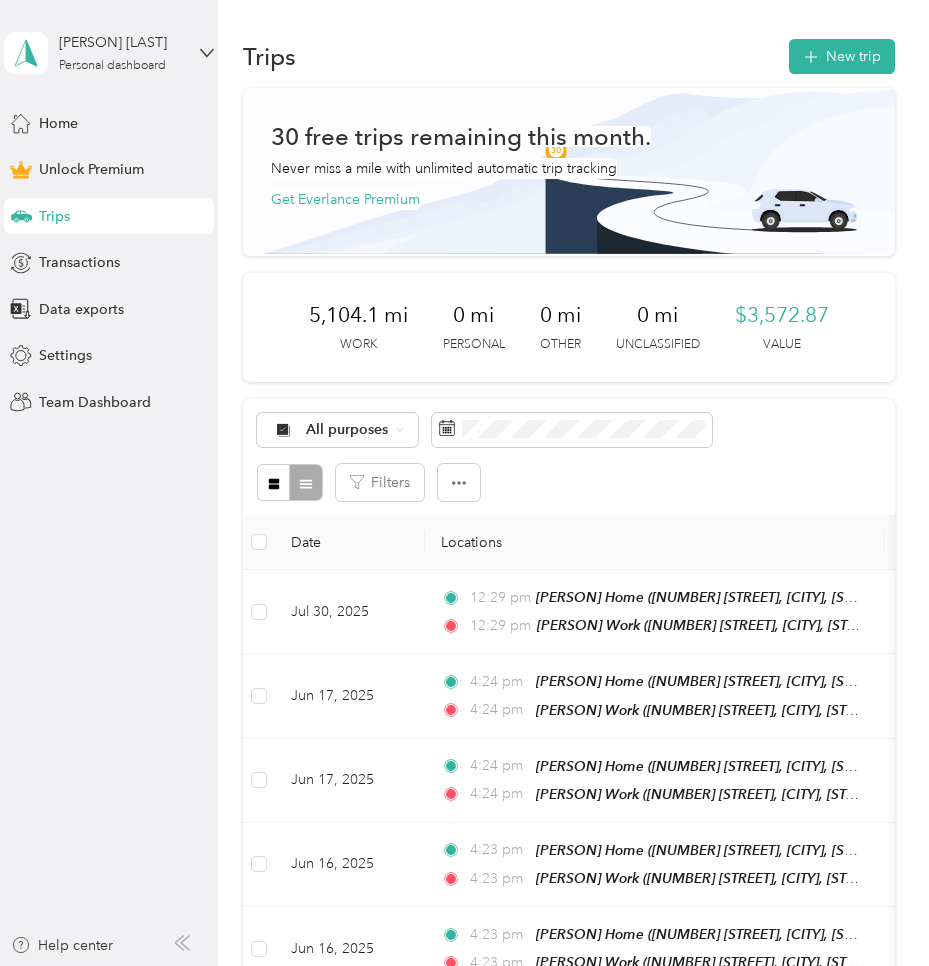 click on "30 free trips remaining this month. Never miss a mile with unlimited automatic trip tracking Get Everlance Premium 5,104.1 mi Work 0 mi Personal 0 mi Other 0 mi Unclassified $3,572.87 Value All purposes Filters Date Locations Mileage (mi) Map Mileage value Purpose Track Method Report Jul 30, 2025 12:29 pm [PERSON] Home ([NUMBER] [STREET], [CITY], [STATE]) 12:29 pm [PERSON] Work ([NUMBER] [STREET], [CITY], [STATE]) 13.7 $9.59 Work Manual -- Jun 17, 2025 4:24 pm [PERSON] Home ([NUMBER] [STREET], [CITY], [STATE]) 4:24 pm [PERSON] Work ([NUMBER] [STREET], [CITY], [STATE]) 13.7 $9.59 Work Manual -- Jun 17, 2025 4:24 pm [PERSON] Home ([NUMBER] [STREET], [CITY], [STATE]) 4:24 pm [PERSON] Work ([NUMBER] [STREET], [CITY], [STATE]) 13.7 $9.59 Work Manual -- Jun 16, 2025 4:23 pm [PERSON] Home ([NUMBER] [STREET], [CITY], [STATE]) 4:23 pm [PERSON] Work ([NUMBER] [STREET], [CITY], [STATE]) 13.7 $9.59 Work Manual -- Jun 16, 2025 4:23 pm [PERSON] Home ([NUMBER] [STREET], [CITY], [STATE]) 4:23 pm 13.7 $9.59 Work Manual -- Jun 15, 2025 39.5" at bounding box center [569, 1414] 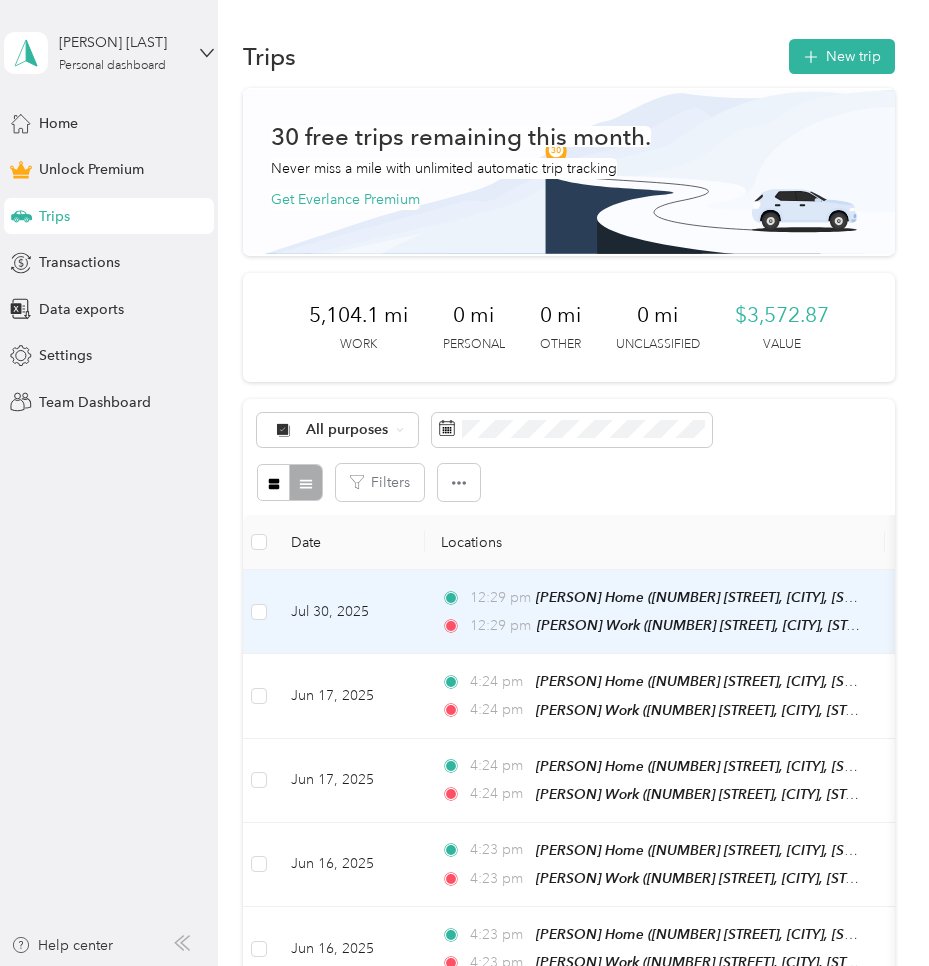 click on "Jul 30, 2025" at bounding box center [350, 612] 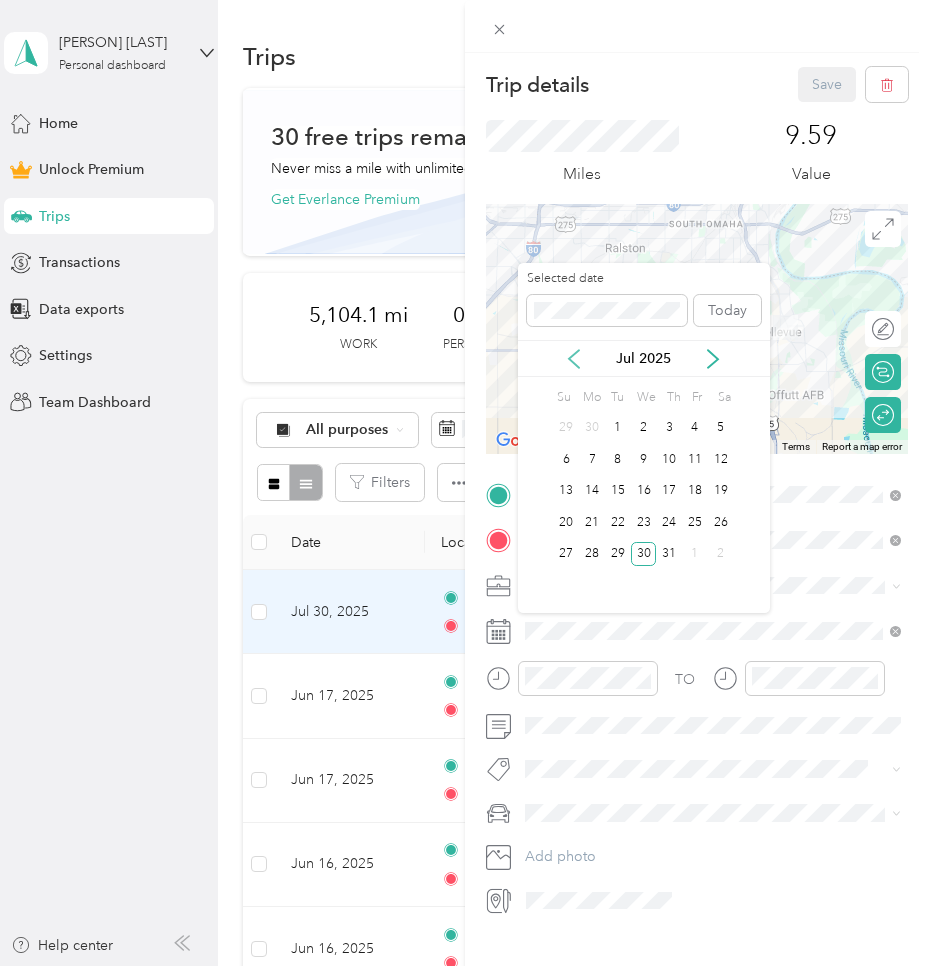 click 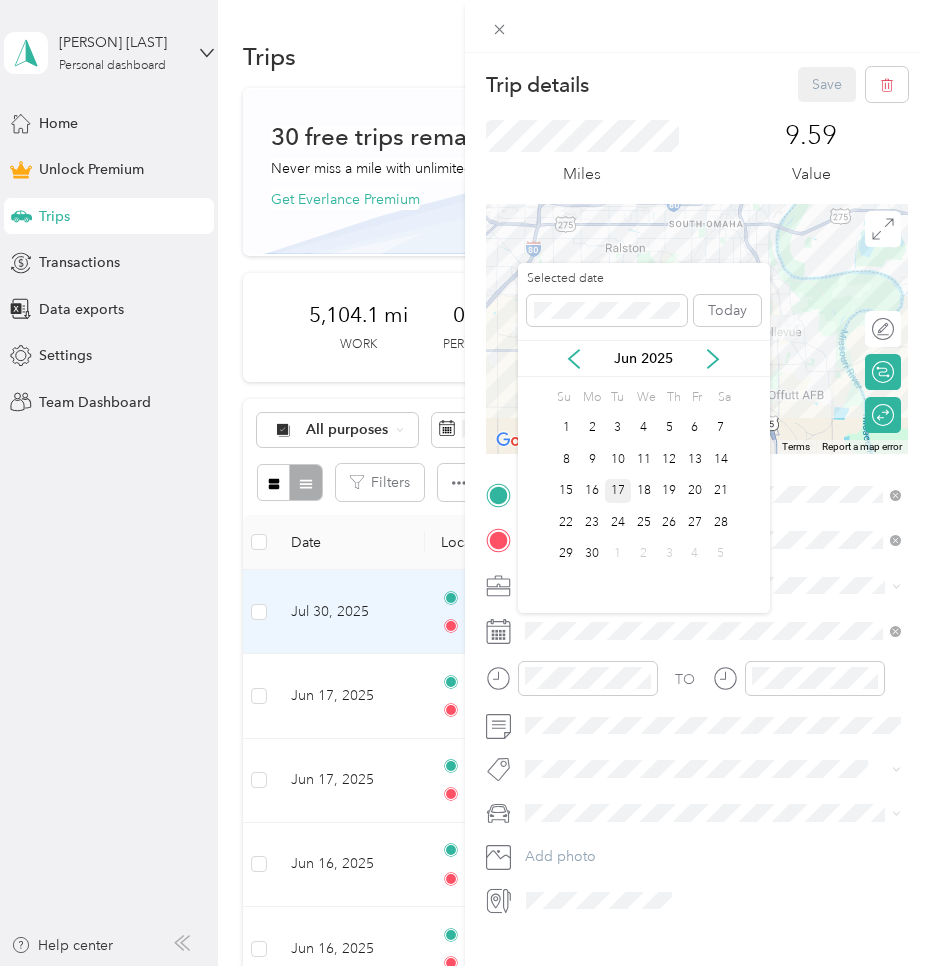 click on "17" at bounding box center (618, 491) 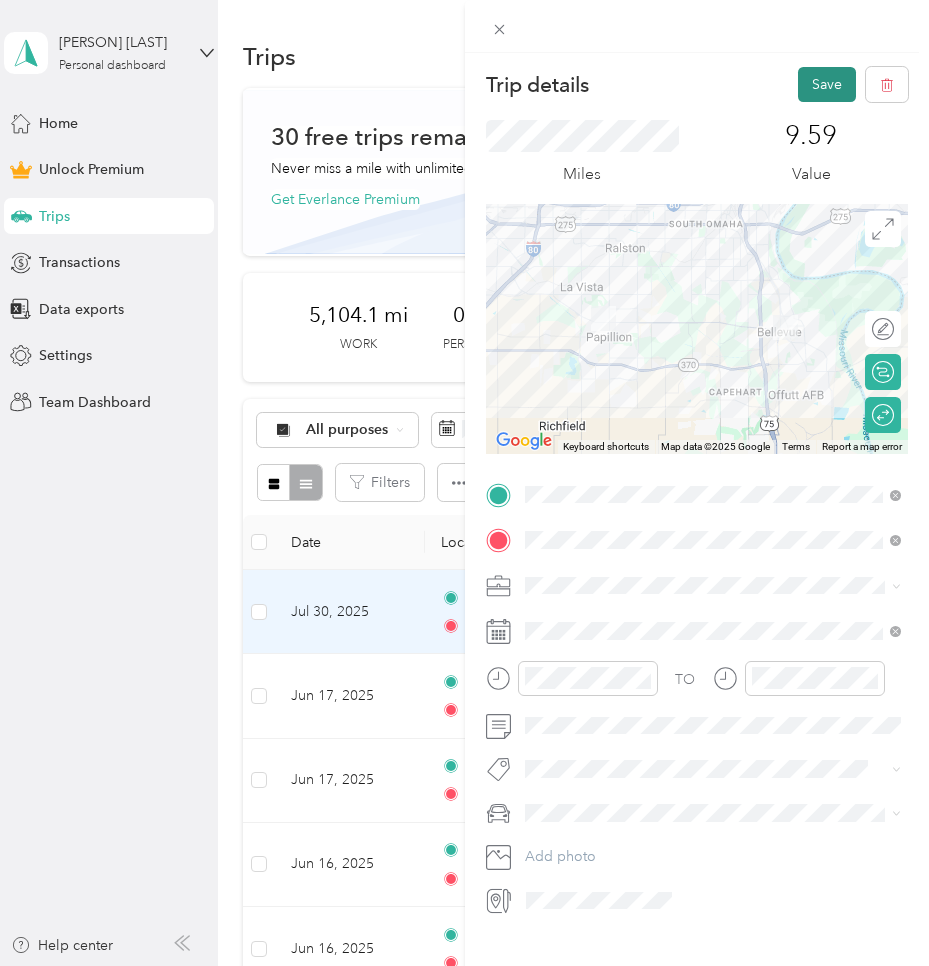 click on "Save" at bounding box center (827, 84) 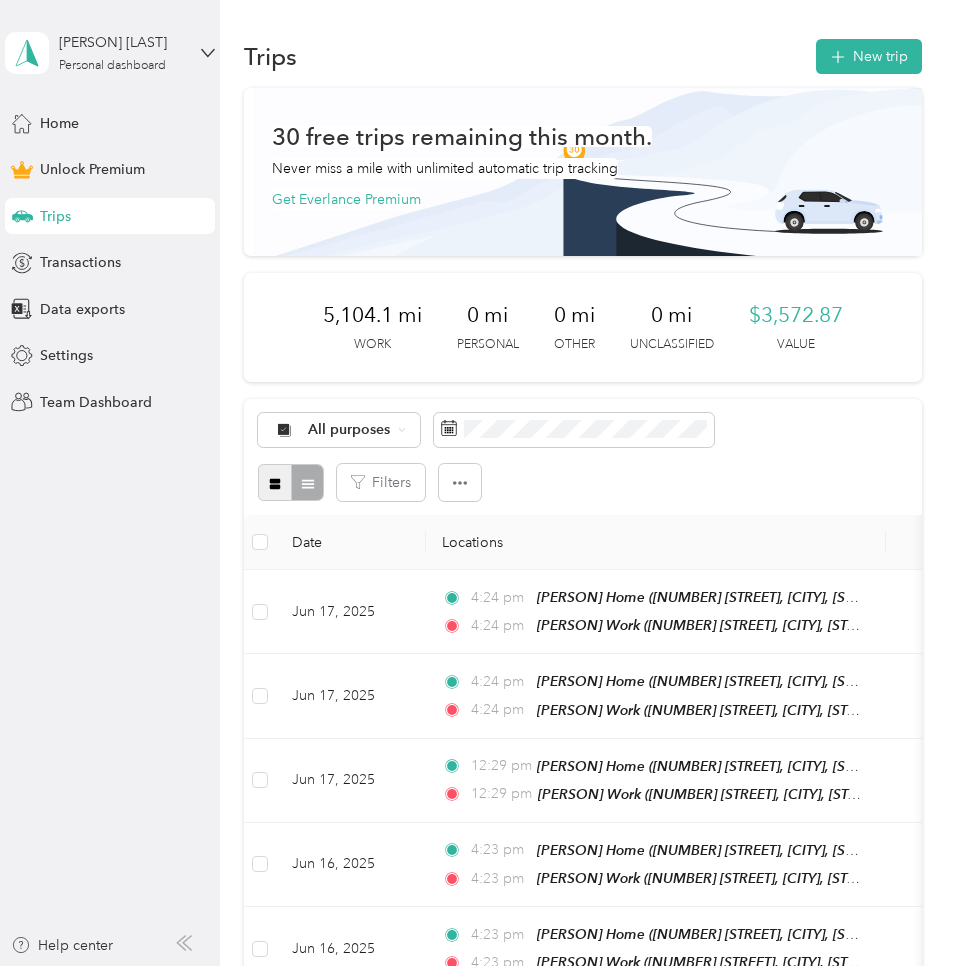 click at bounding box center [275, 482] 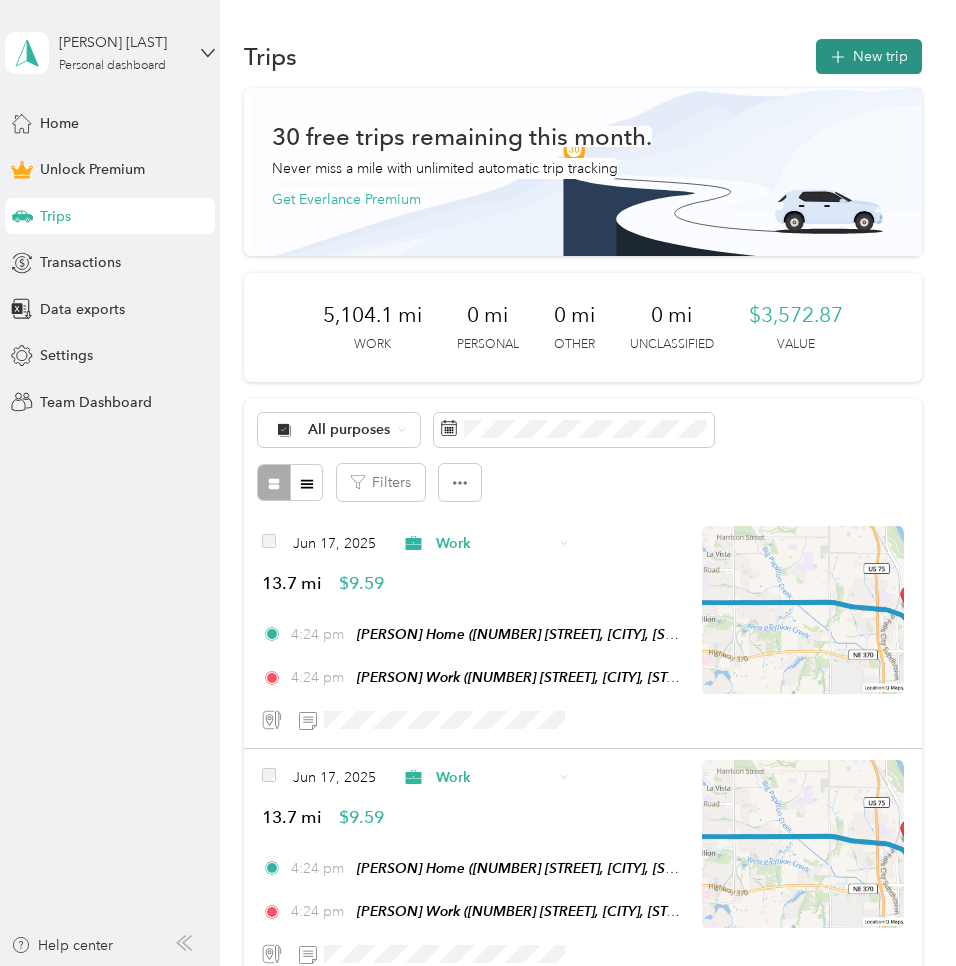 click 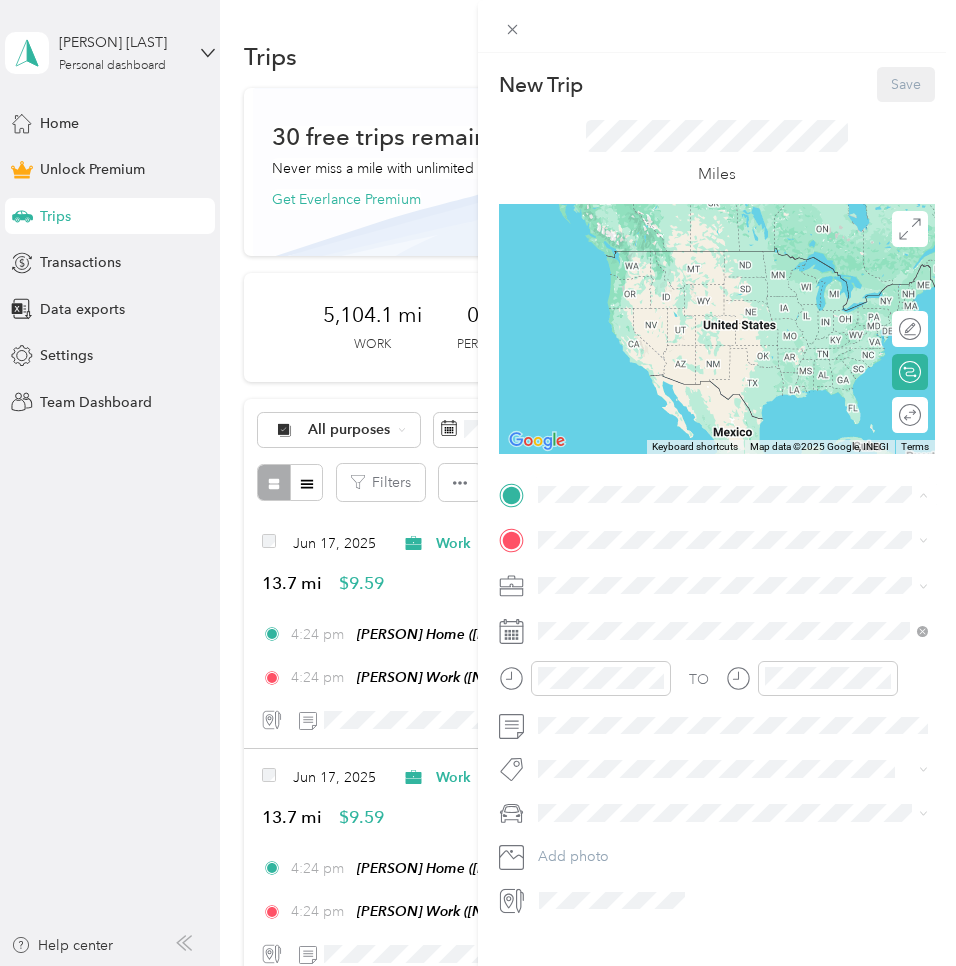 click on "[PERSON] Home" at bounding box center [631, 574] 